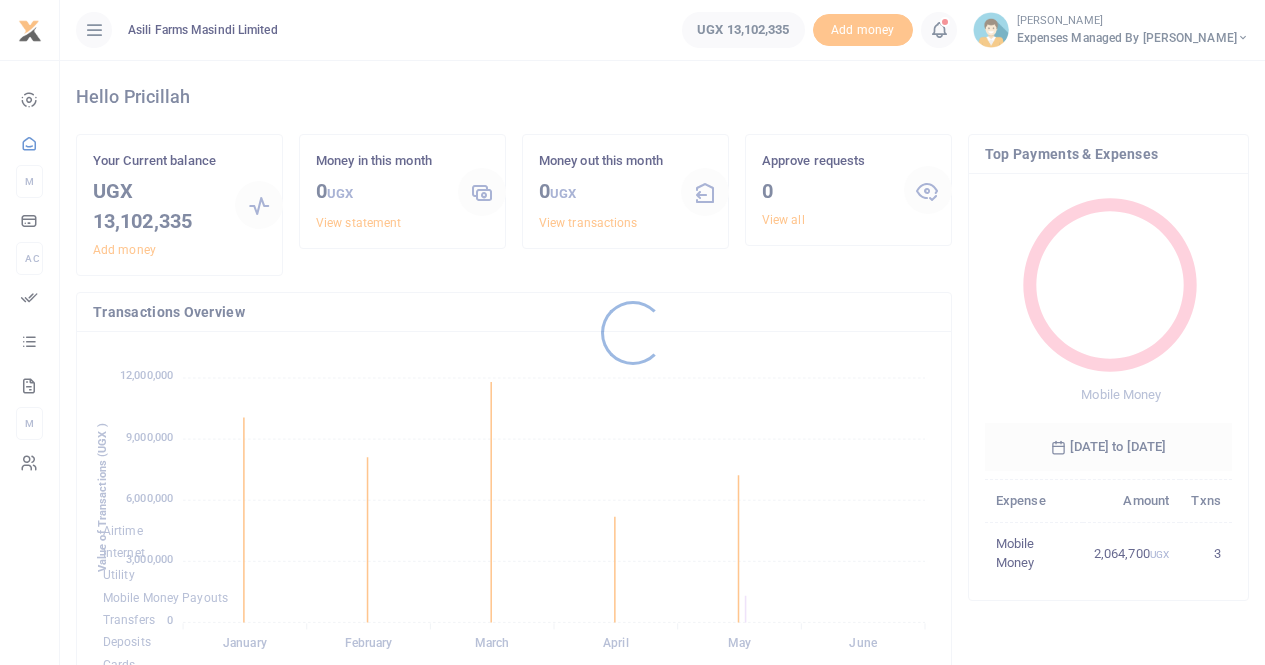 scroll, scrollTop: 0, scrollLeft: 0, axis: both 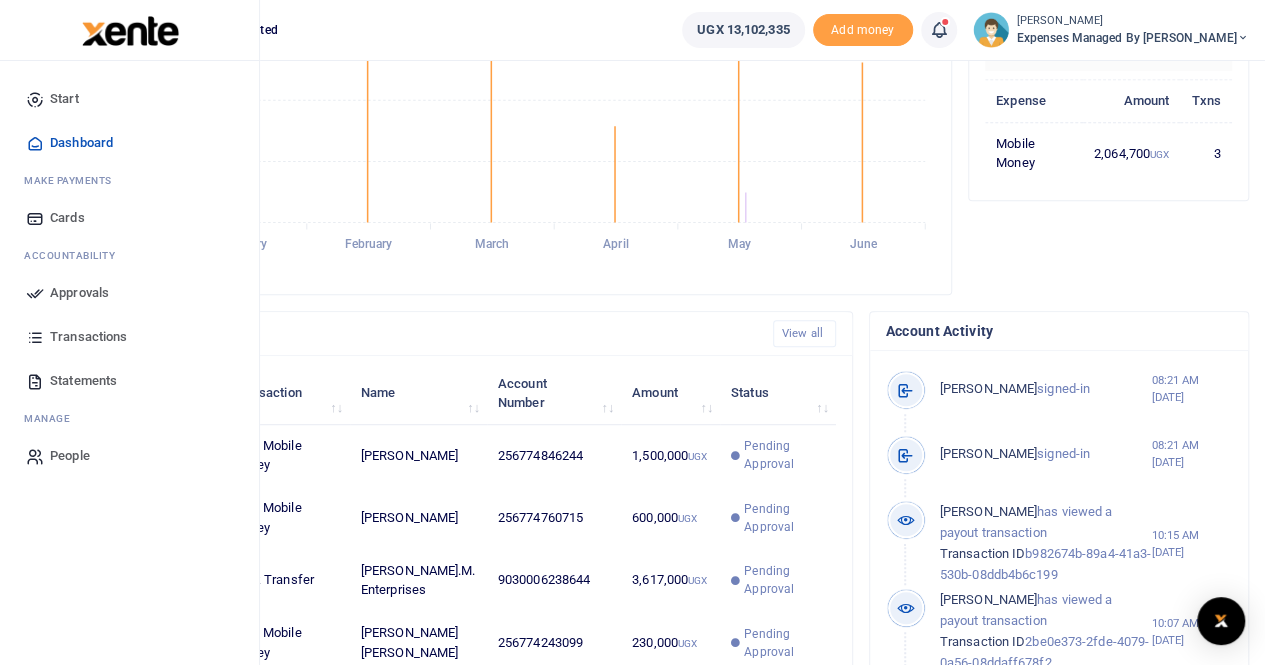 click on "Statements" at bounding box center (83, 381) 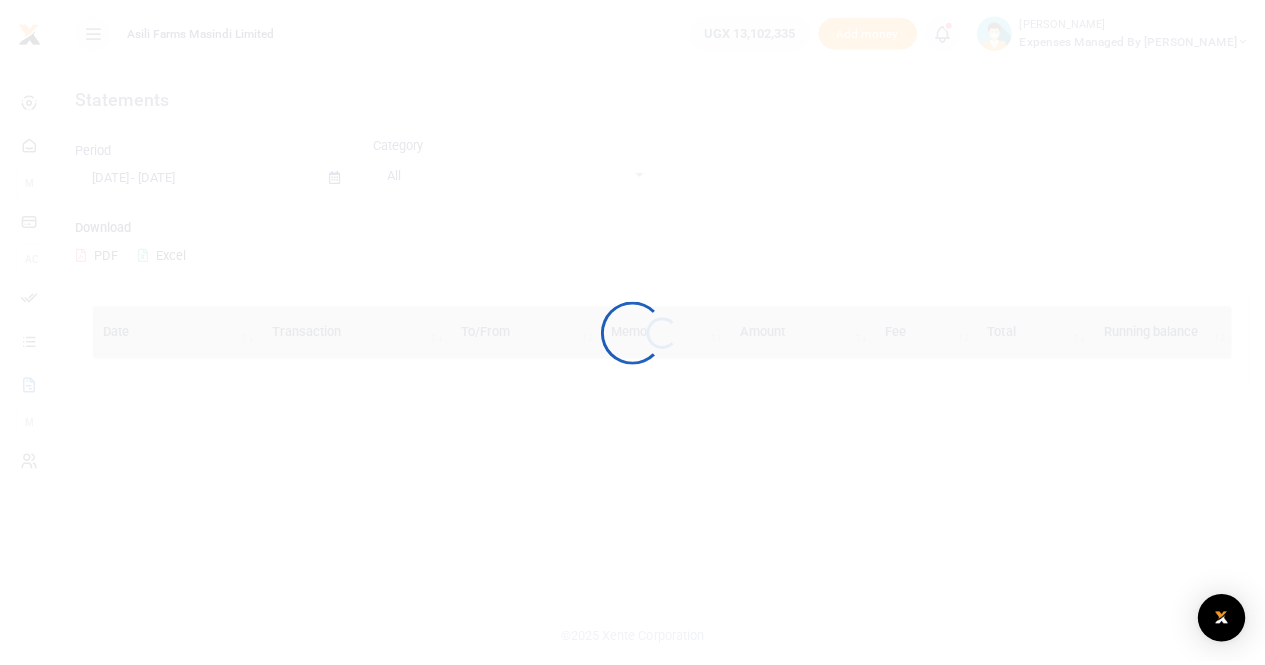 scroll, scrollTop: 0, scrollLeft: 0, axis: both 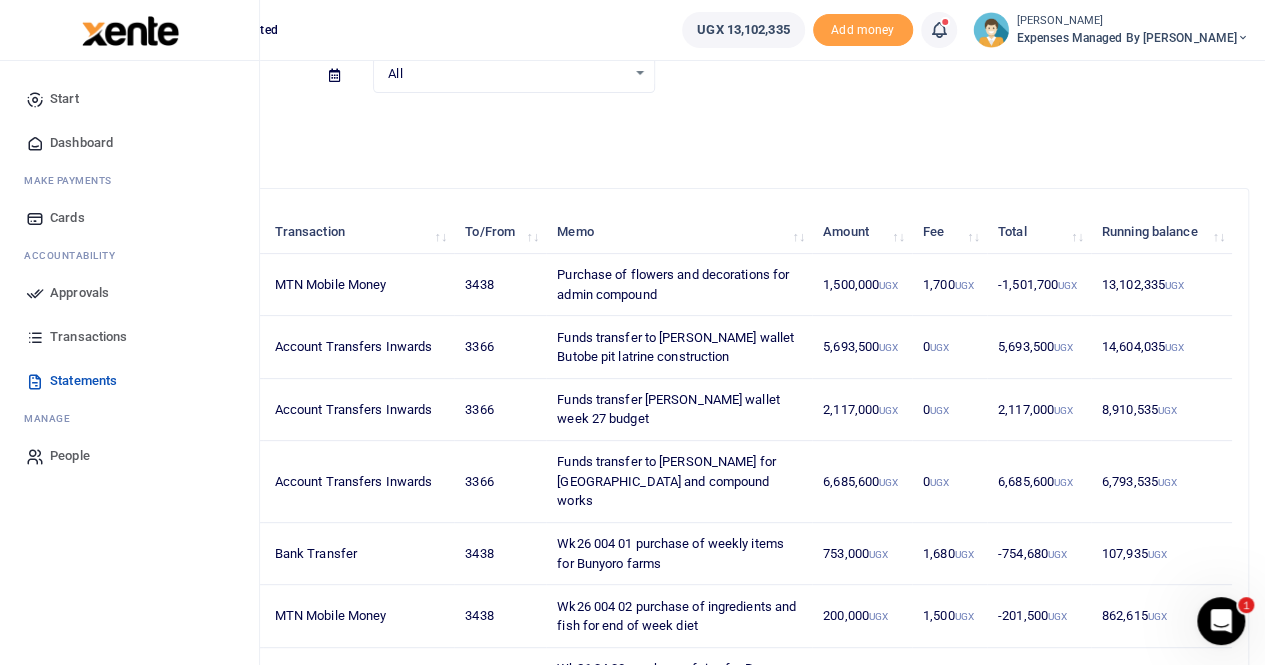 click on "Transactions" at bounding box center [88, 337] 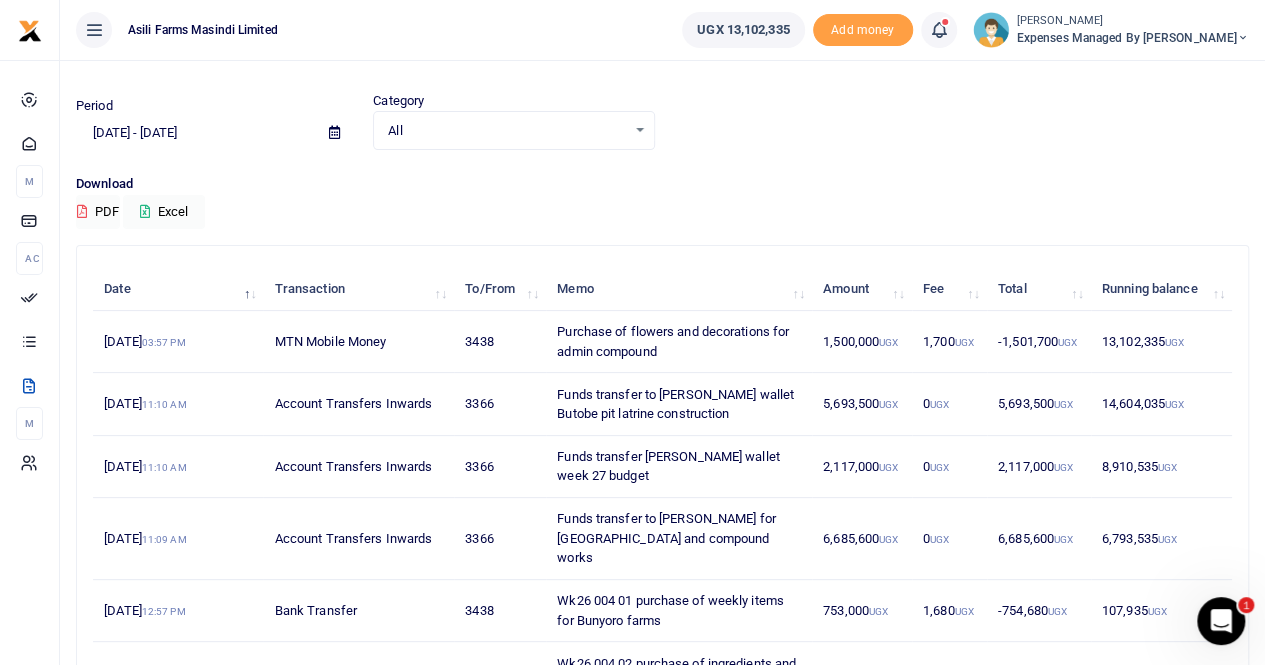 scroll, scrollTop: 0, scrollLeft: 0, axis: both 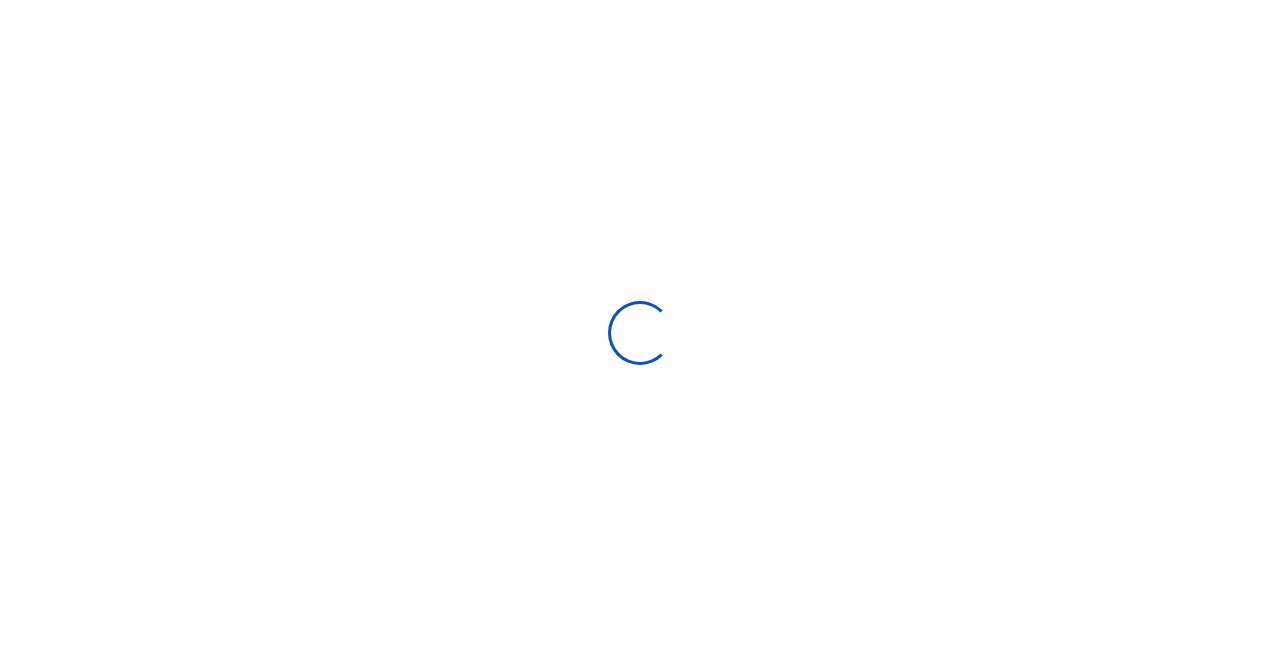 select 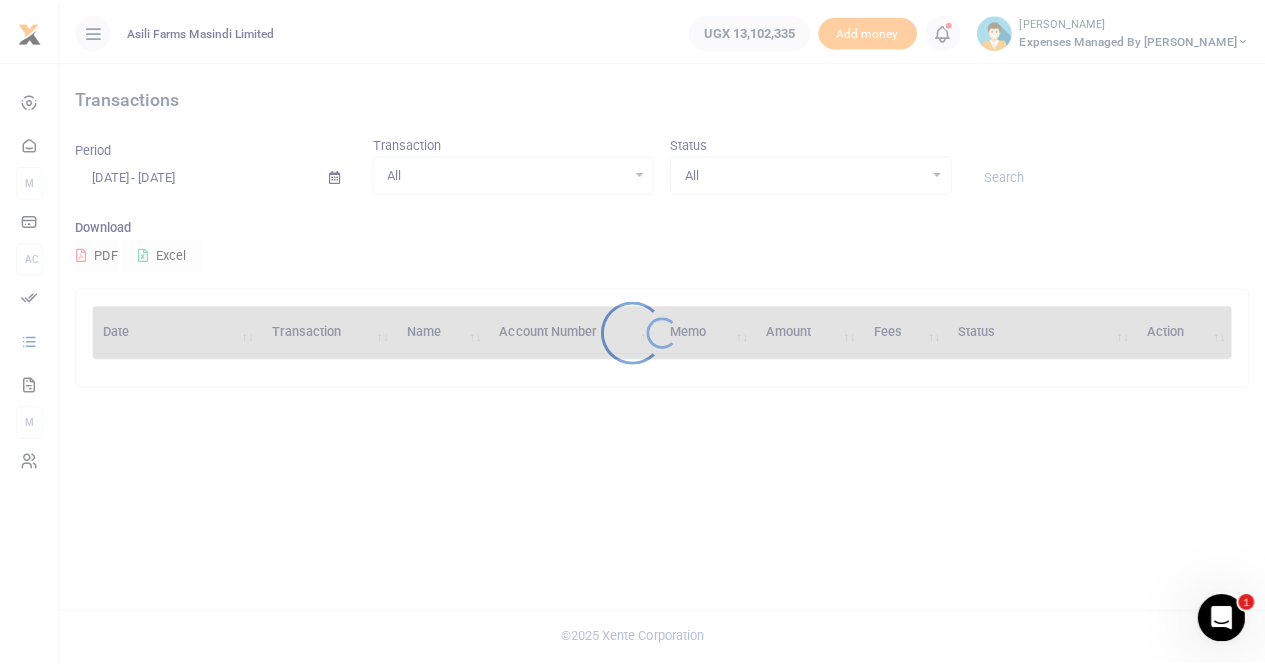 scroll, scrollTop: 0, scrollLeft: 0, axis: both 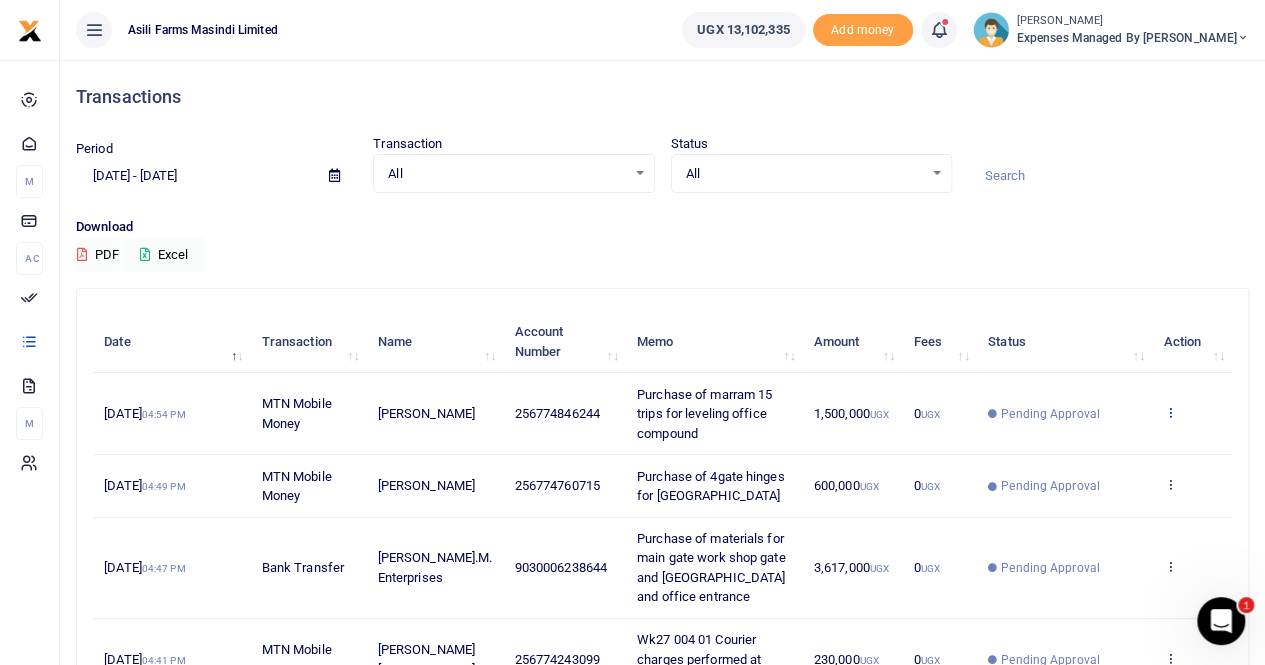 click at bounding box center (1169, 412) 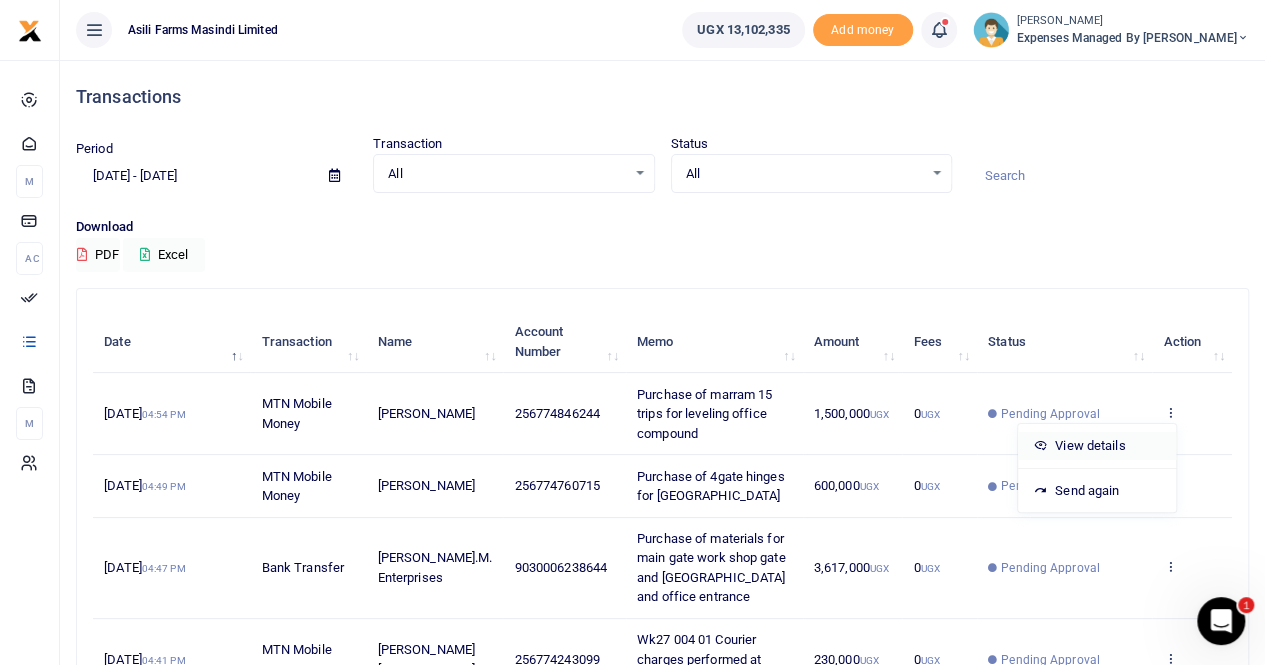 click on "View details" at bounding box center [1097, 446] 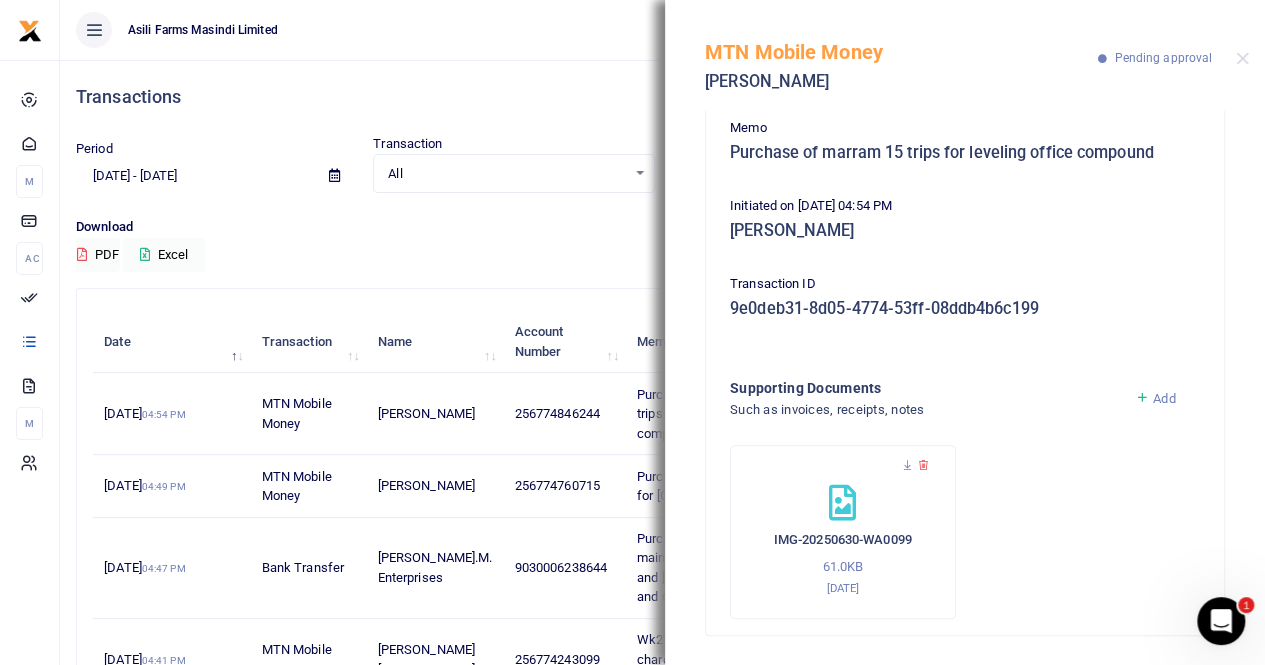 scroll, scrollTop: 179, scrollLeft: 0, axis: vertical 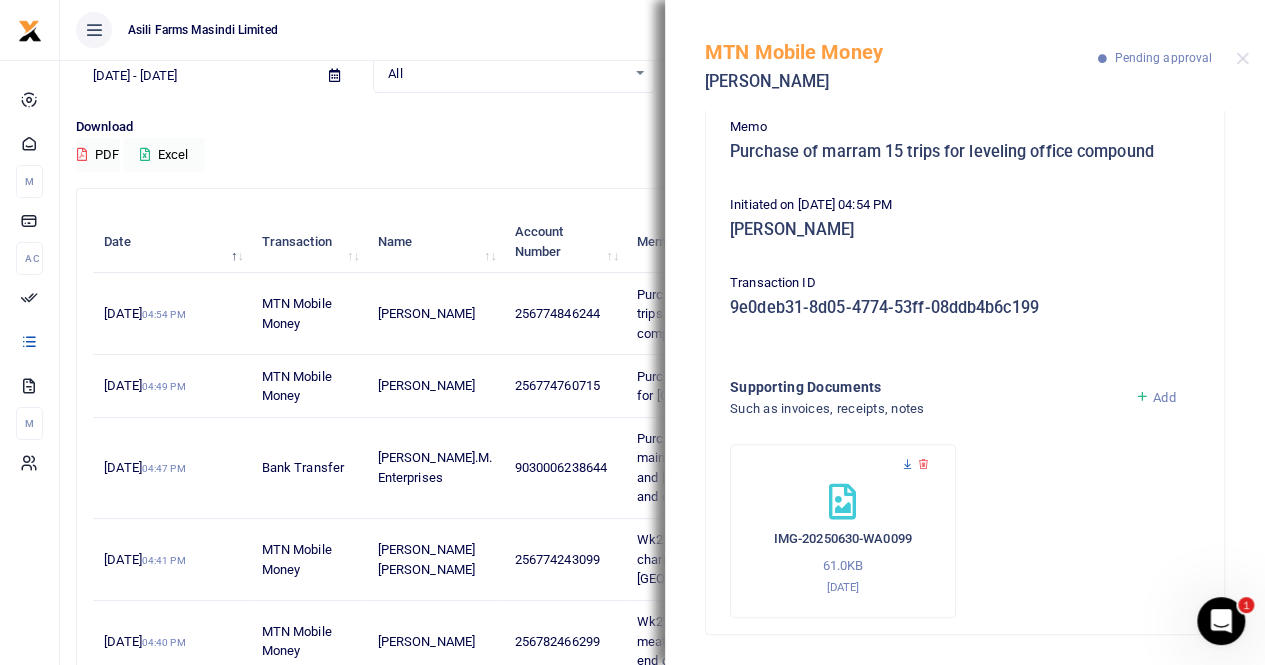 click at bounding box center (907, 464) 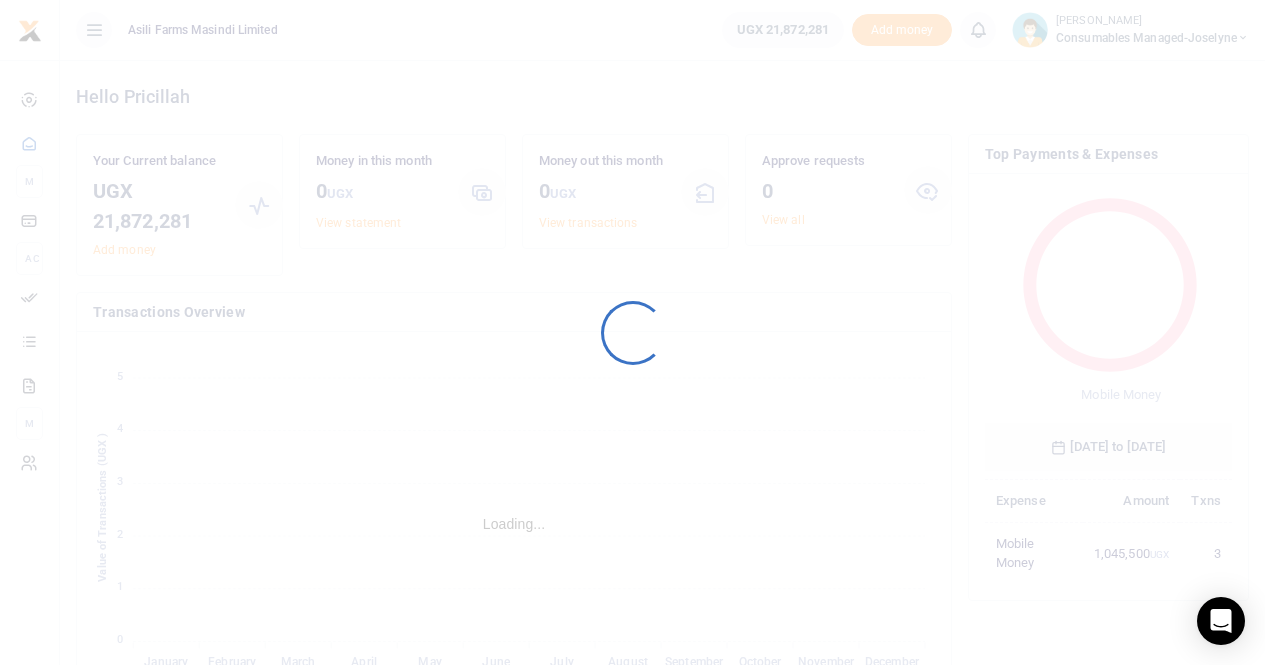 scroll, scrollTop: 0, scrollLeft: 0, axis: both 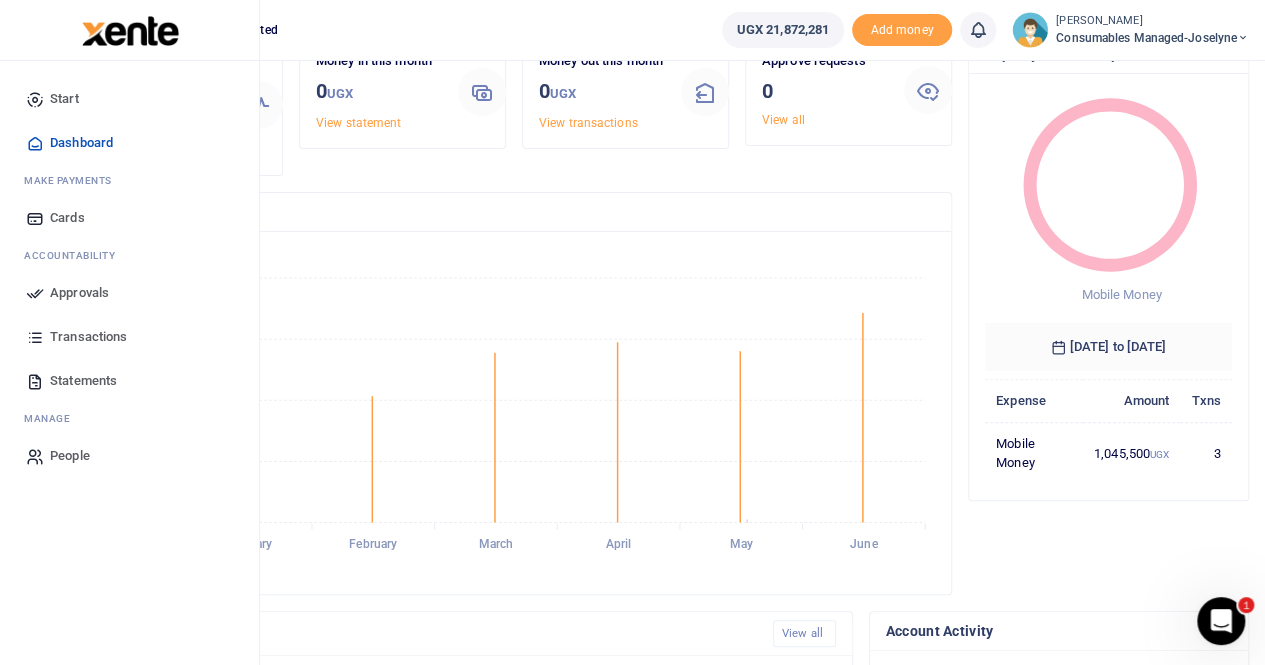 click on "Statements" at bounding box center [83, 381] 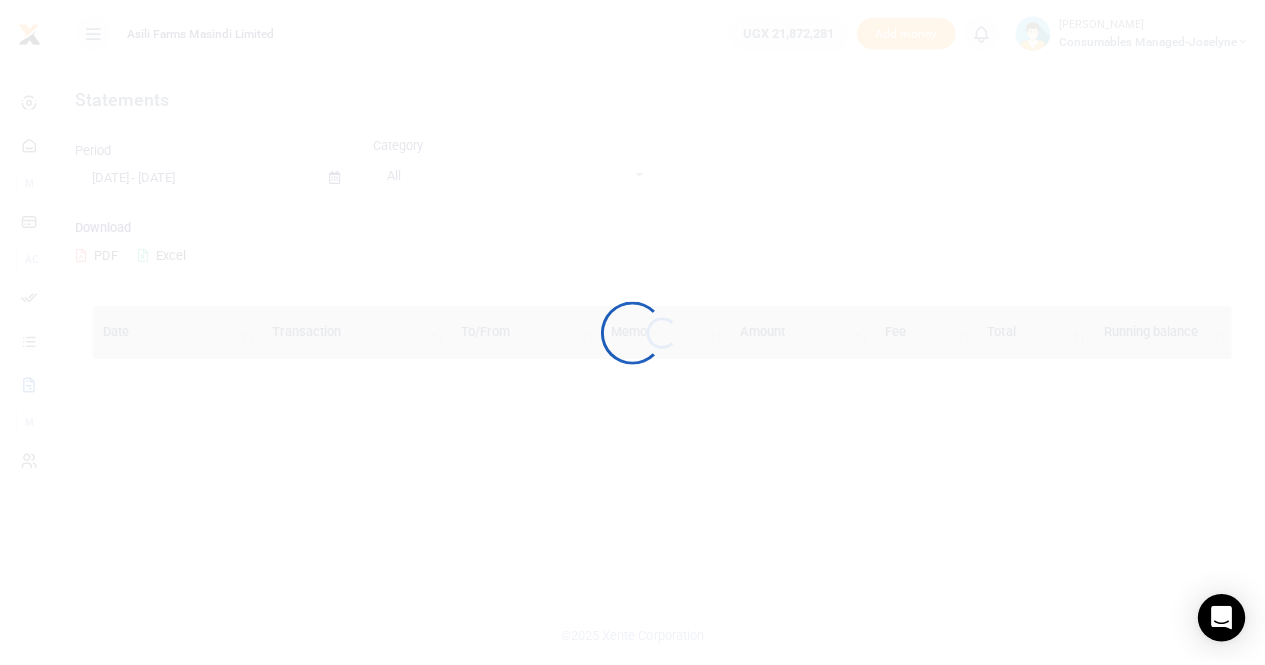 scroll, scrollTop: 0, scrollLeft: 0, axis: both 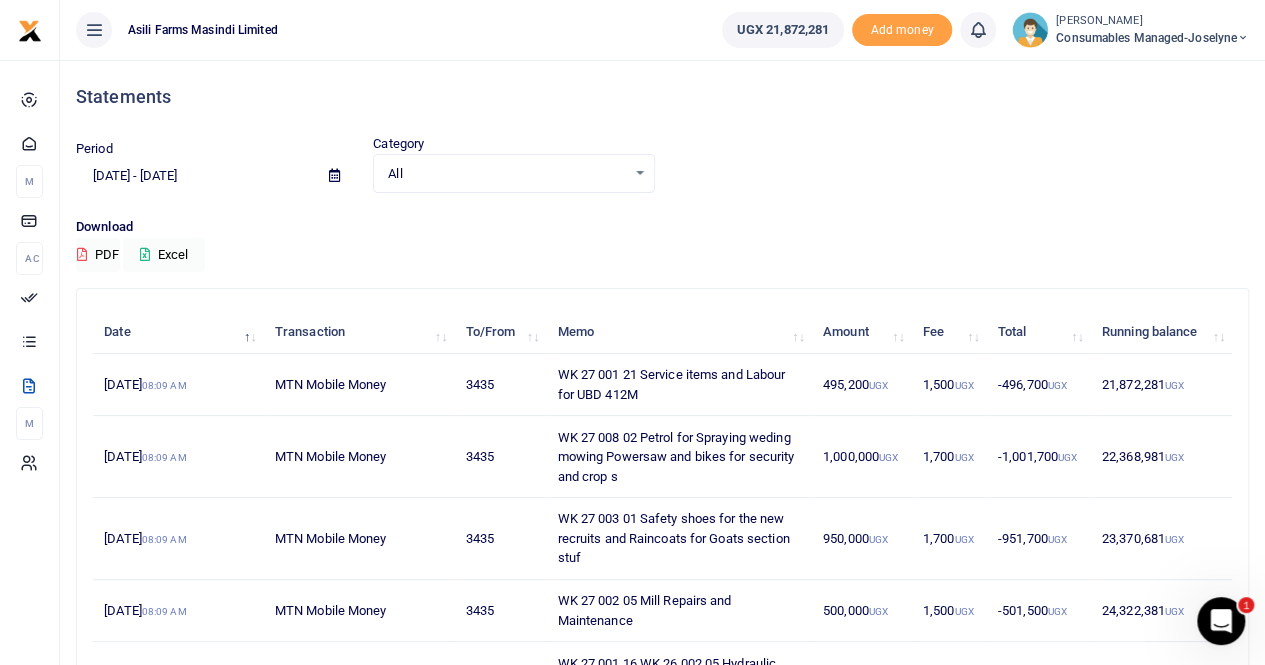 click at bounding box center (334, 176) 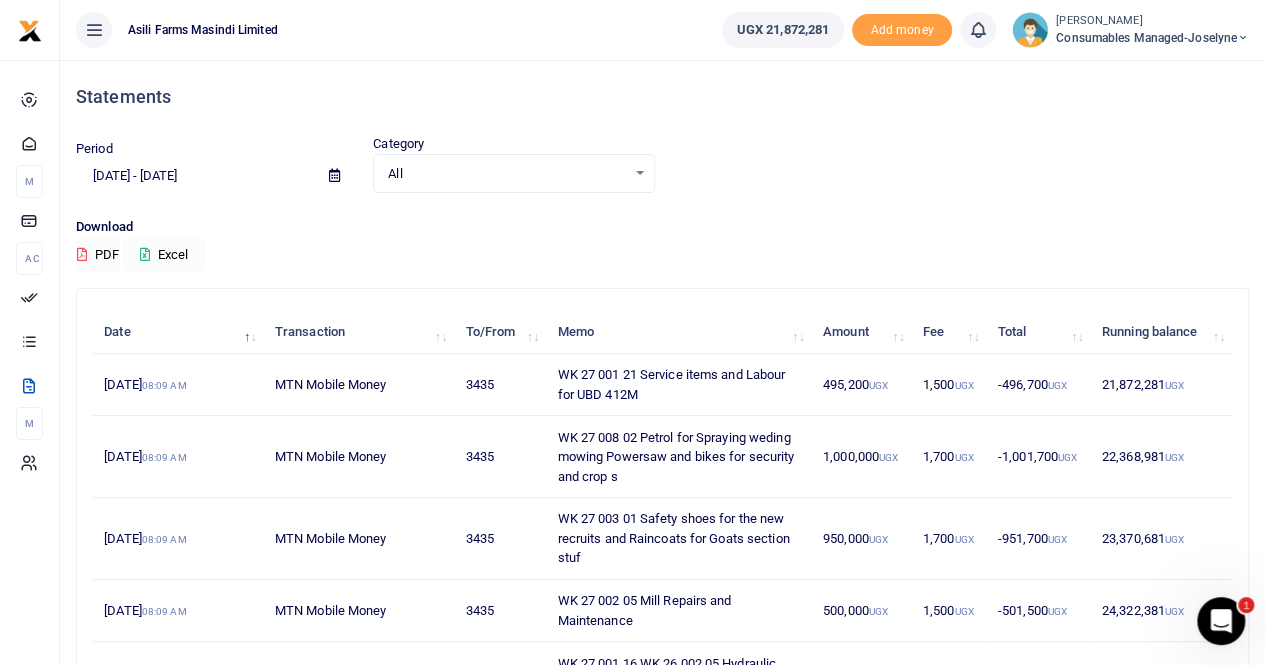 click on "Excel" at bounding box center (164, 255) 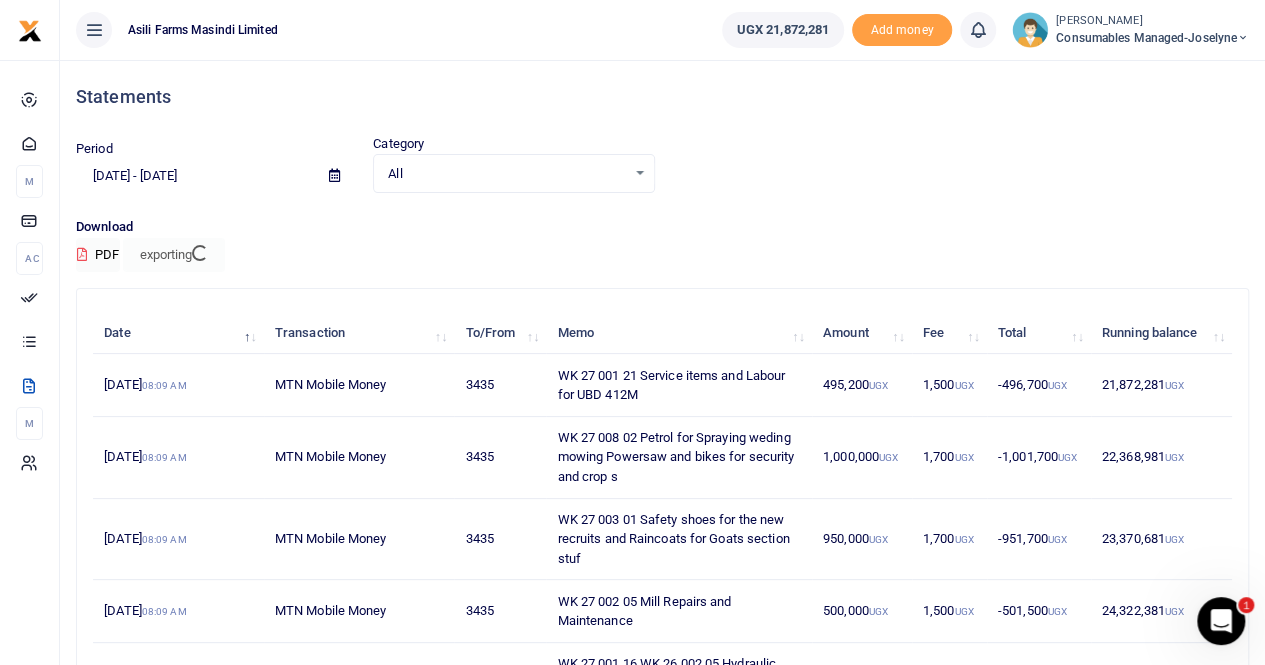 click at bounding box center [334, 175] 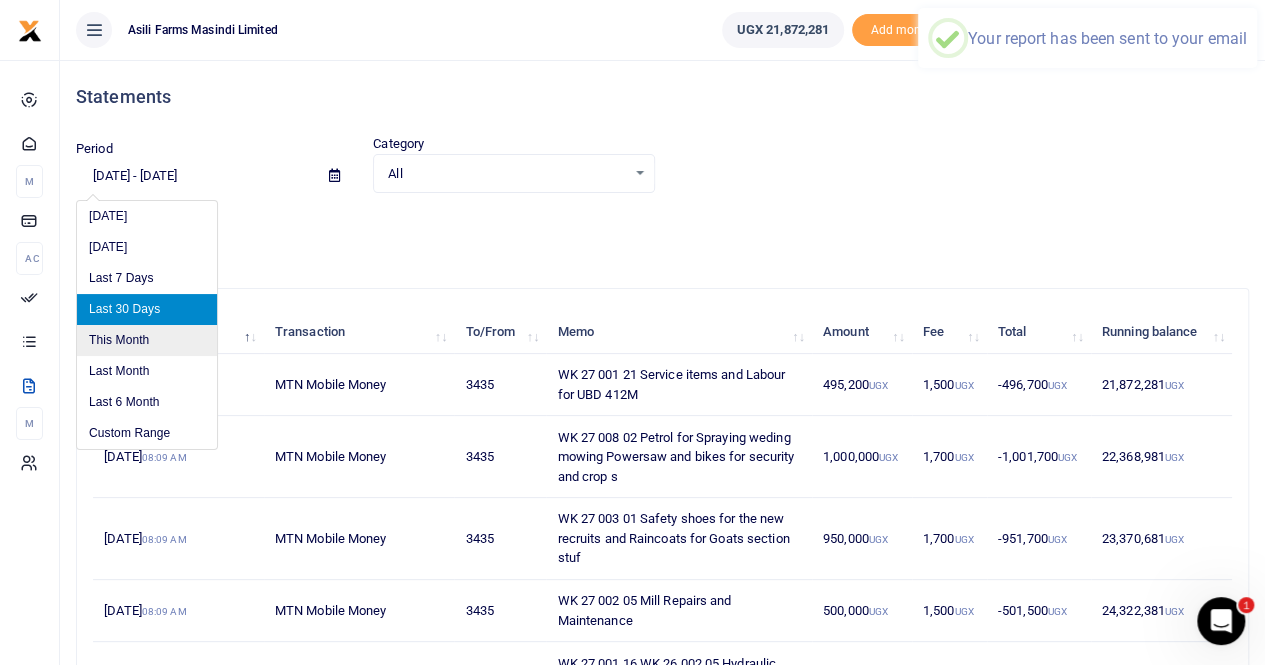 click on "This Month" at bounding box center [147, 340] 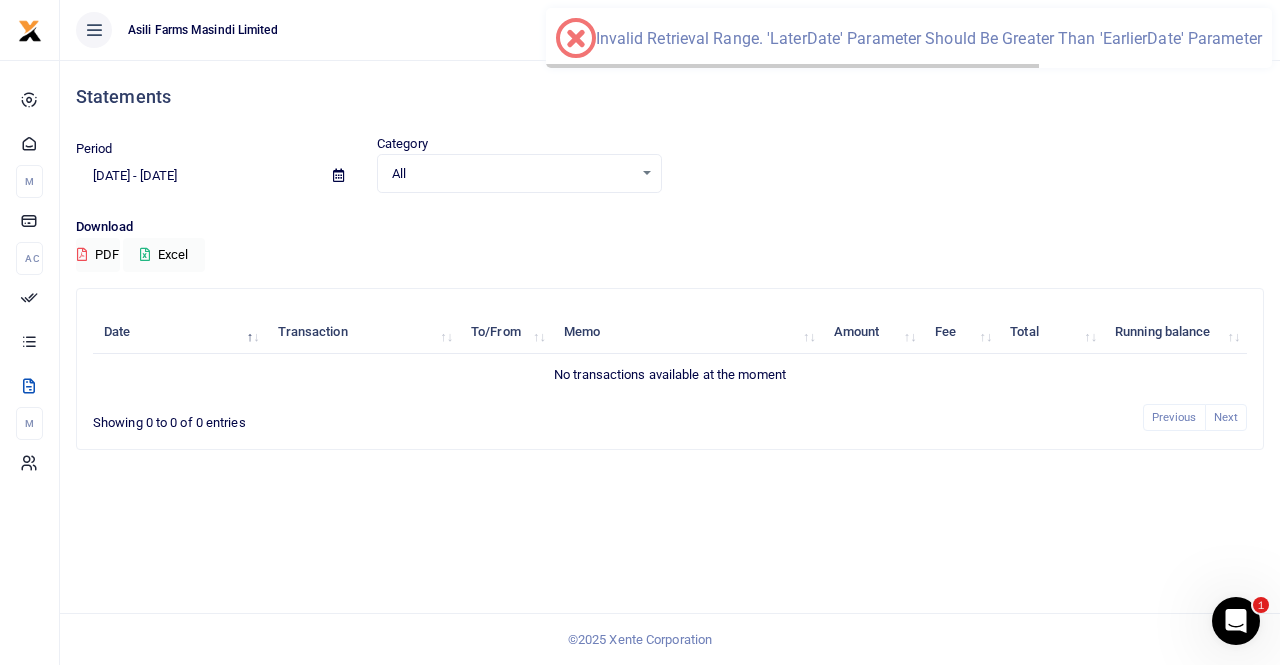 click at bounding box center (575, 38) 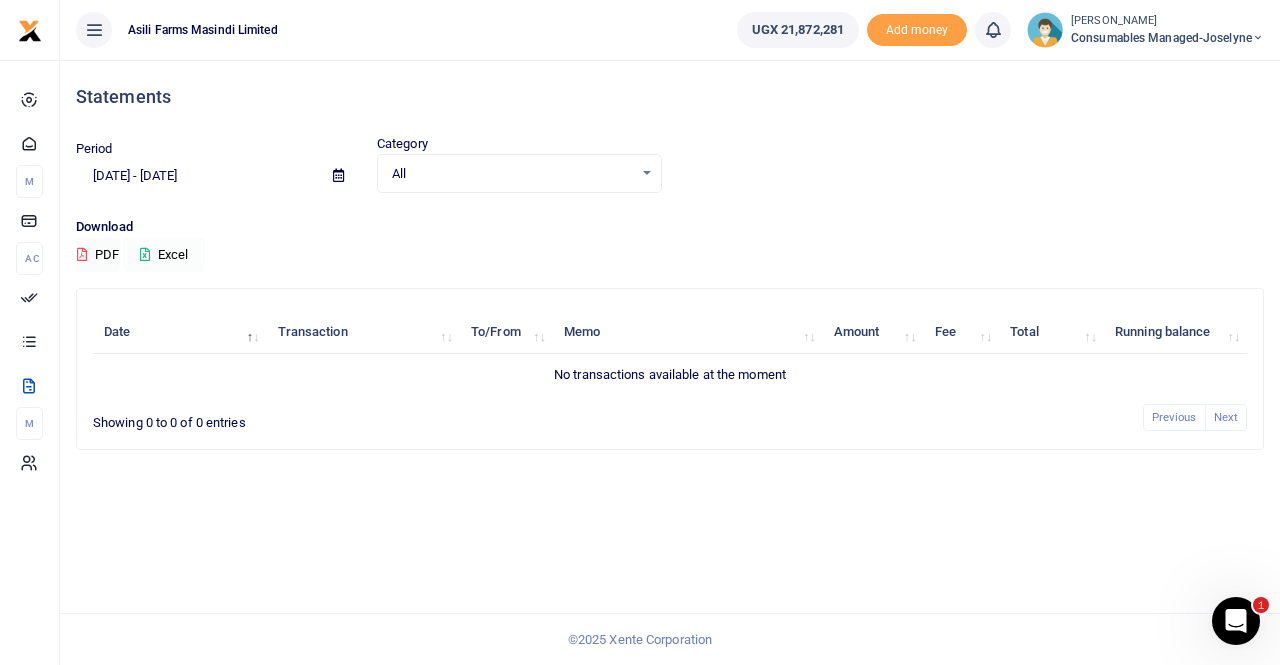 click on "Excel" at bounding box center [164, 255] 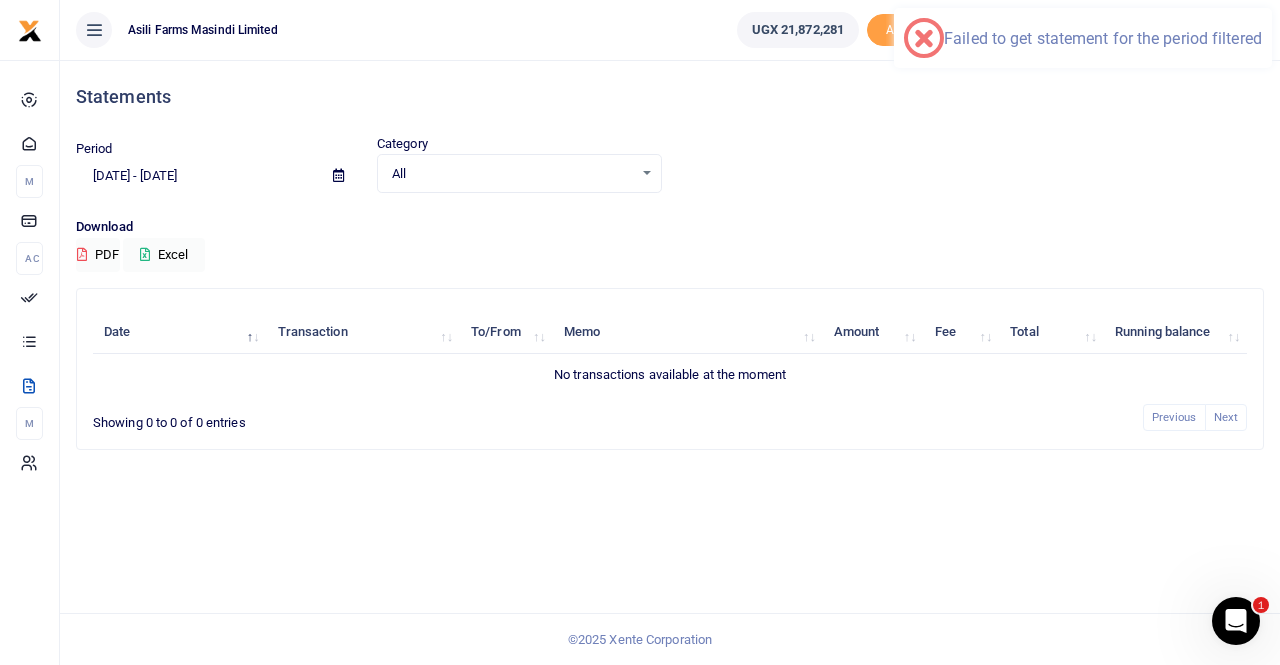 click at bounding box center [338, 175] 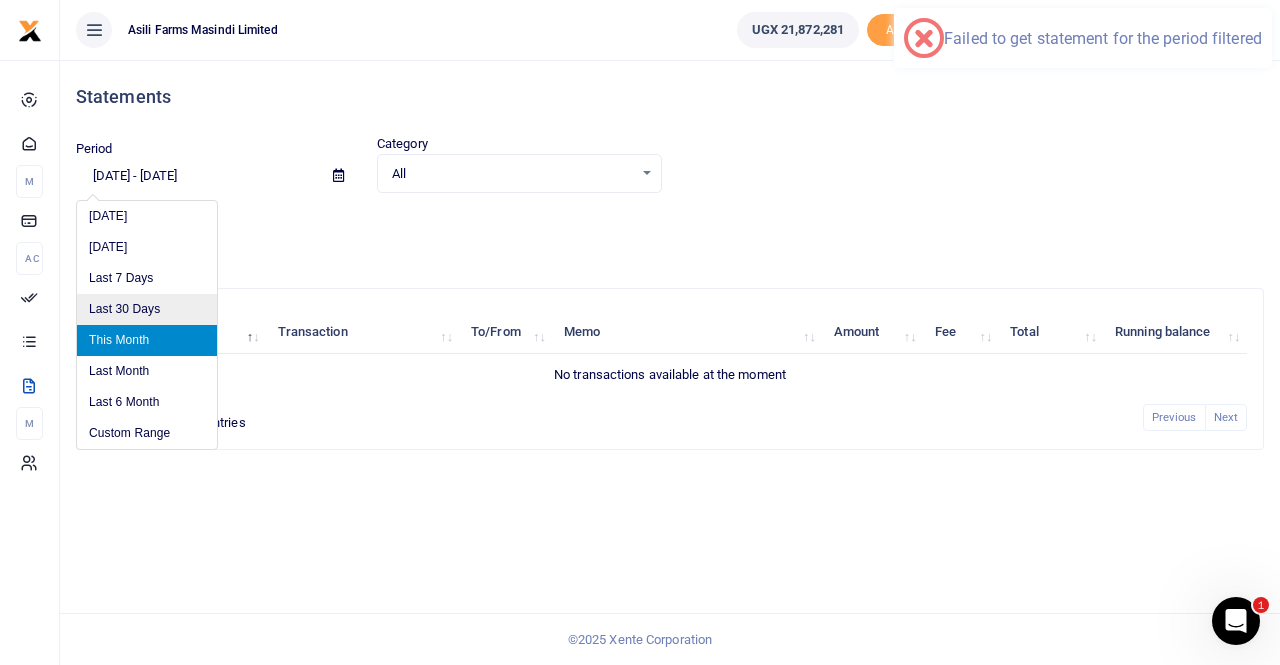 click on "Last 30 Days" at bounding box center [147, 309] 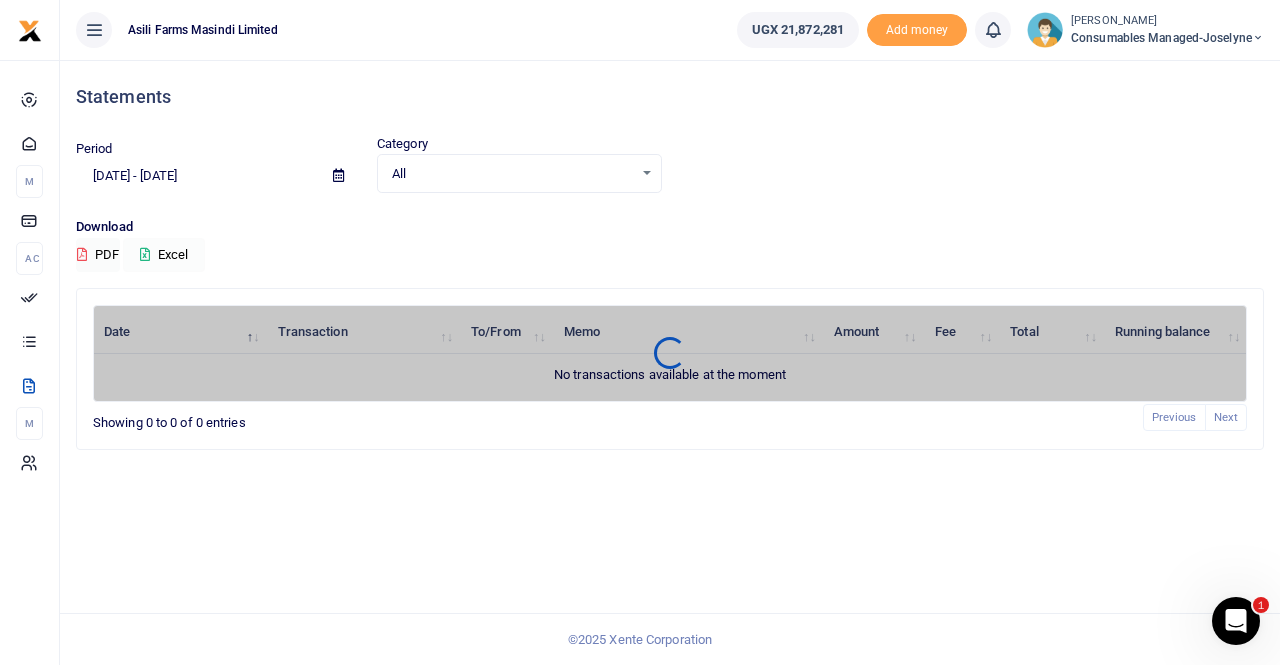 click on "Excel" at bounding box center [164, 255] 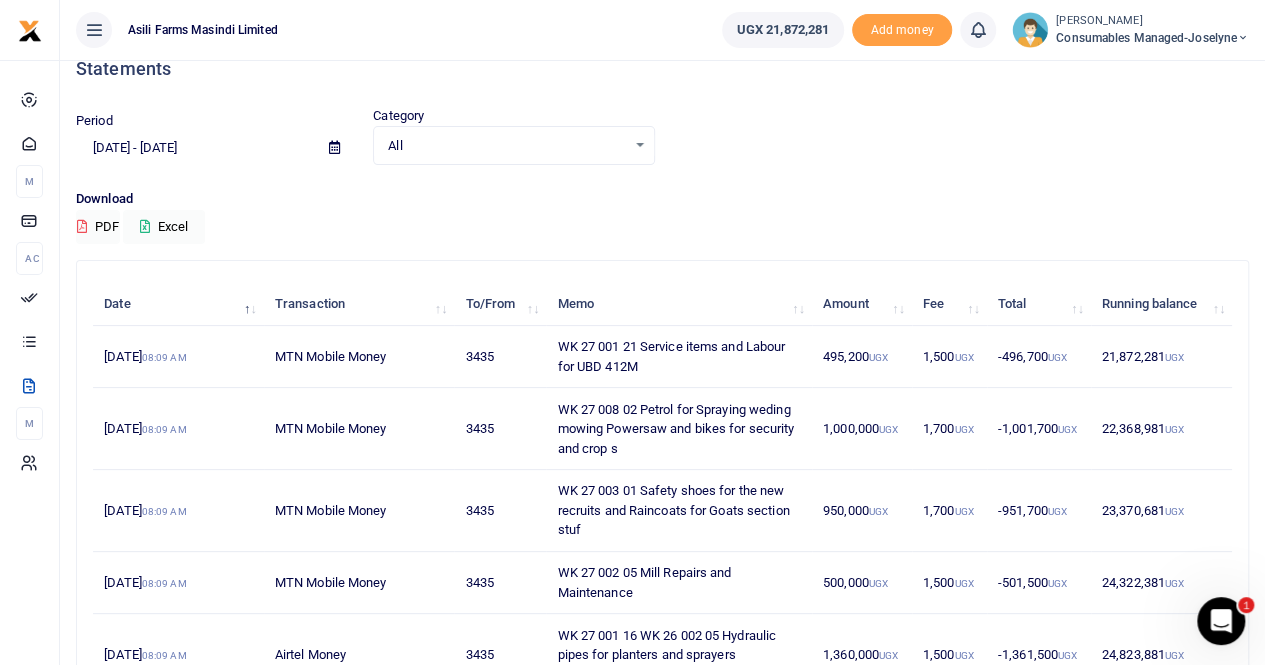 scroll, scrollTop: 0, scrollLeft: 0, axis: both 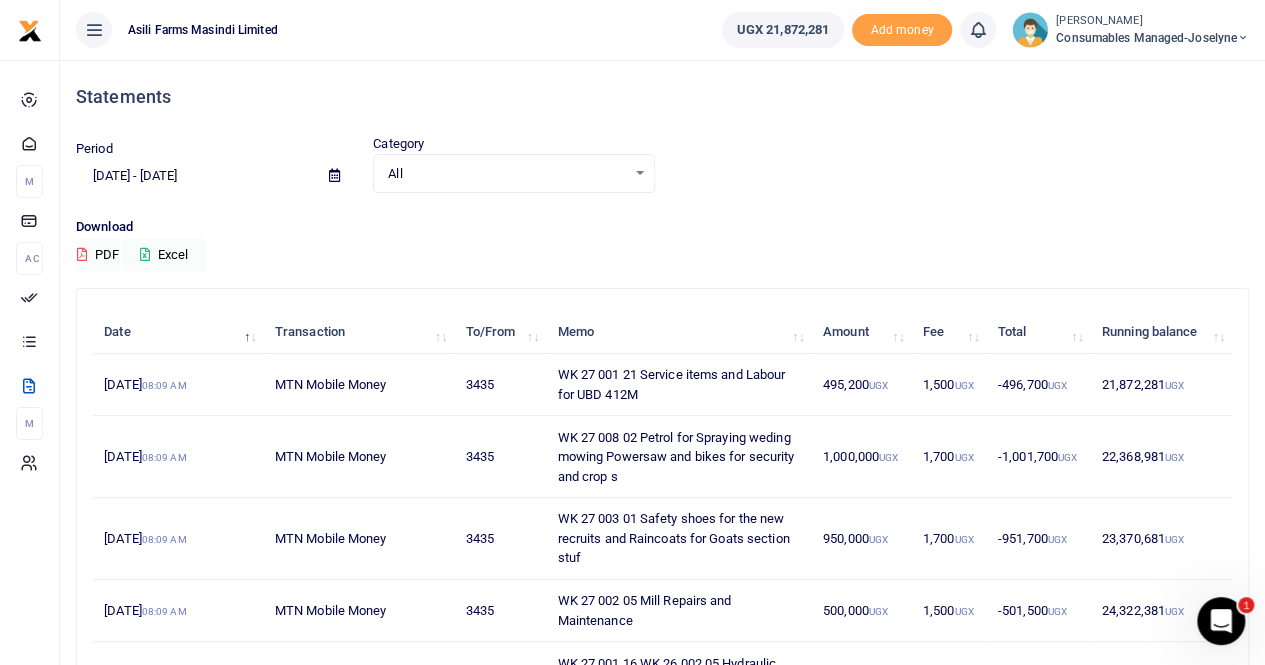 click on "[PERSON_NAME]" at bounding box center [1152, 21] 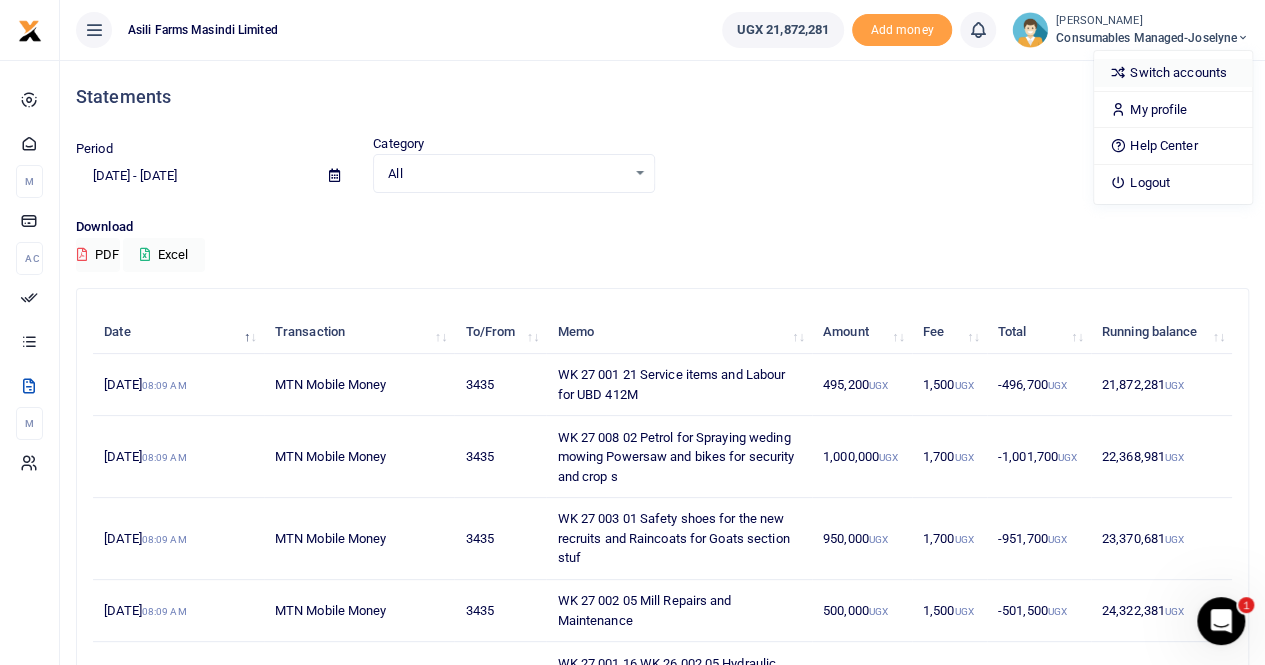 click on "Switch accounts" at bounding box center (1173, 73) 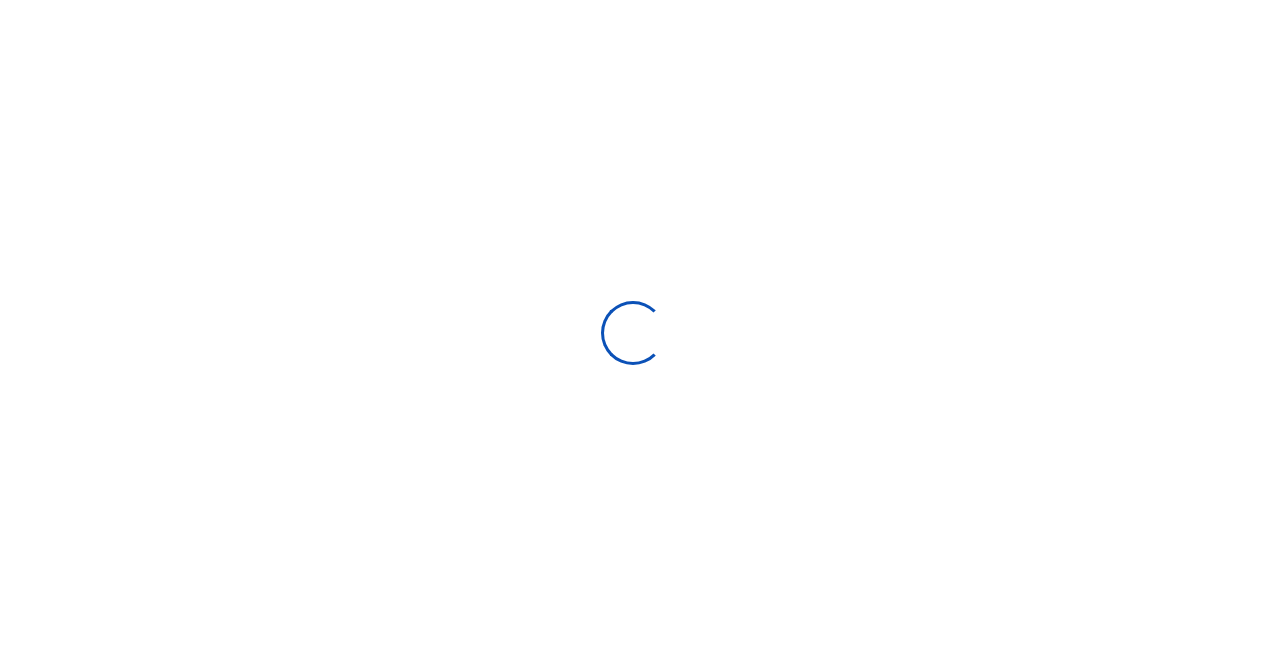 scroll, scrollTop: 0, scrollLeft: 0, axis: both 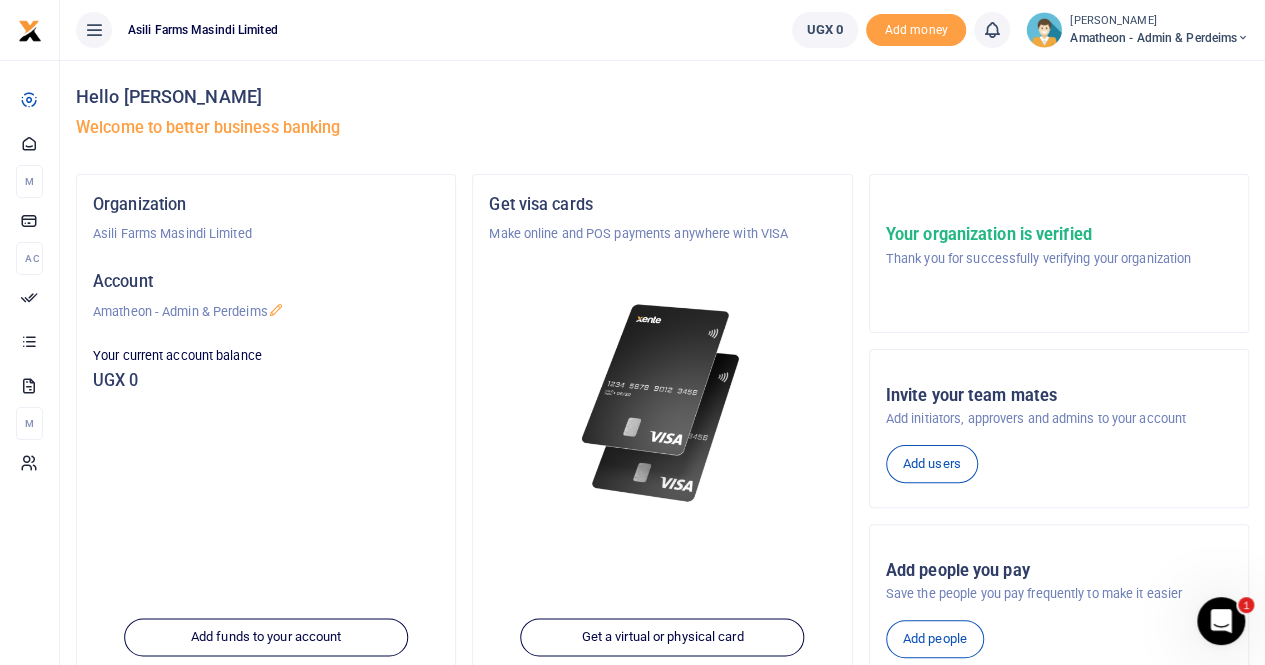click on "[PERSON_NAME]" at bounding box center [1159, 21] 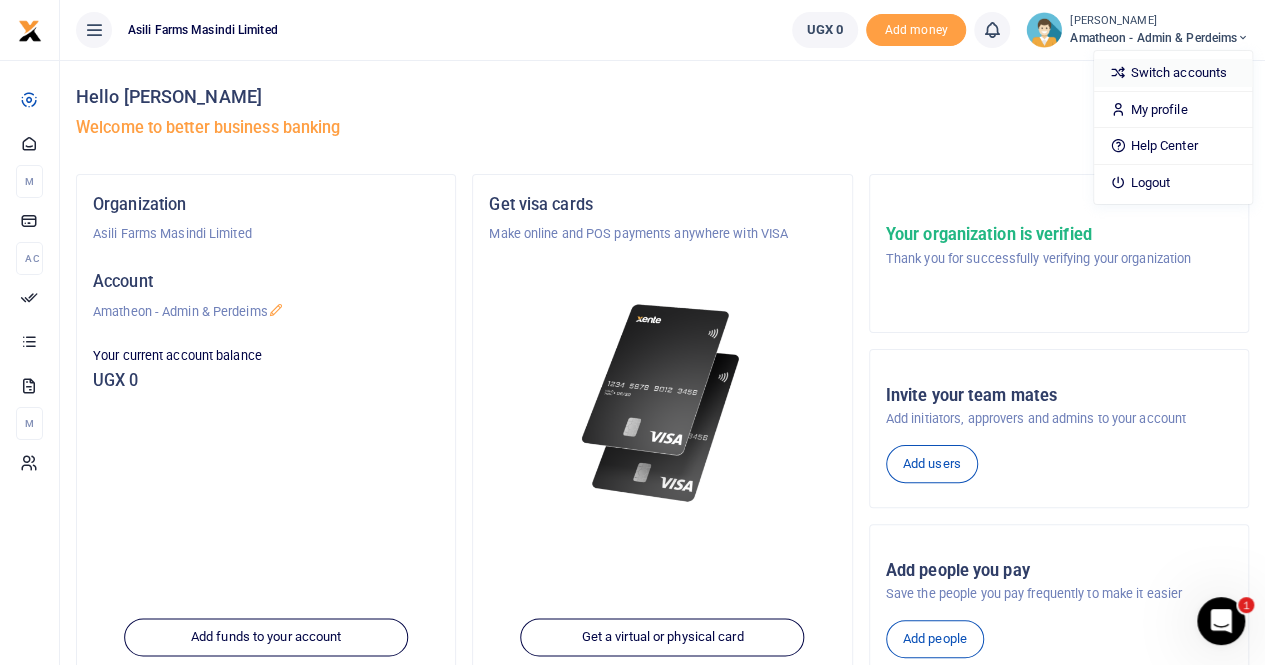 click on "Switch accounts" at bounding box center (1173, 73) 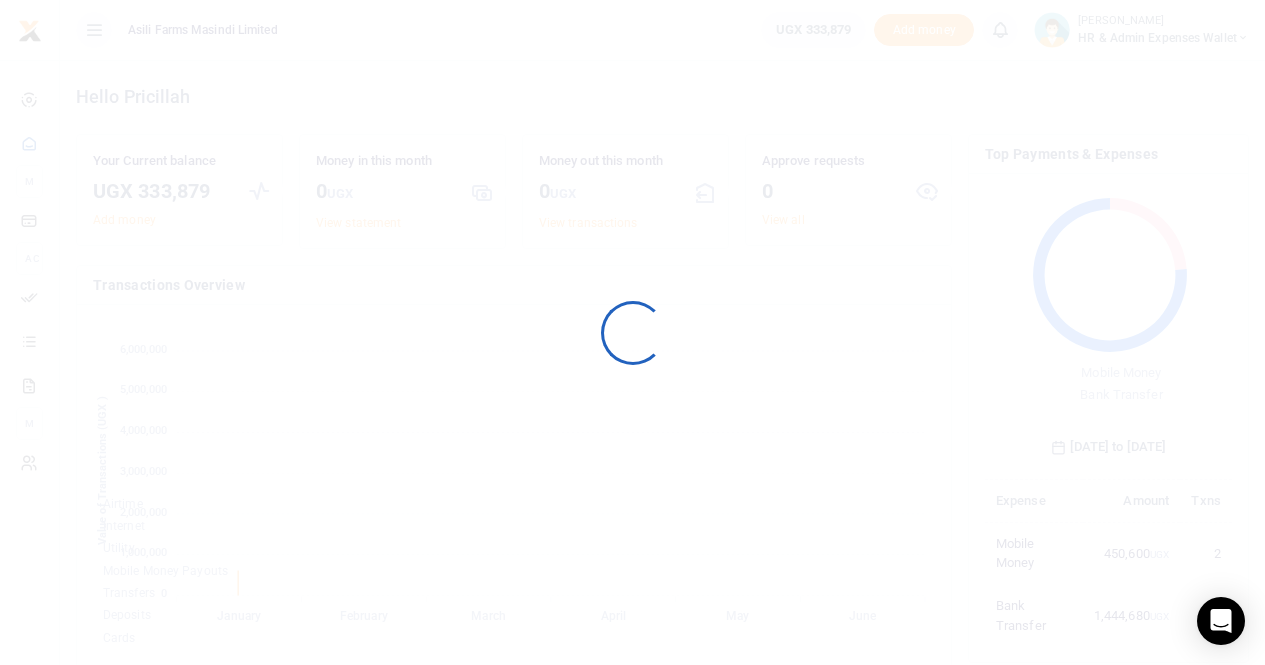 scroll, scrollTop: 0, scrollLeft: 0, axis: both 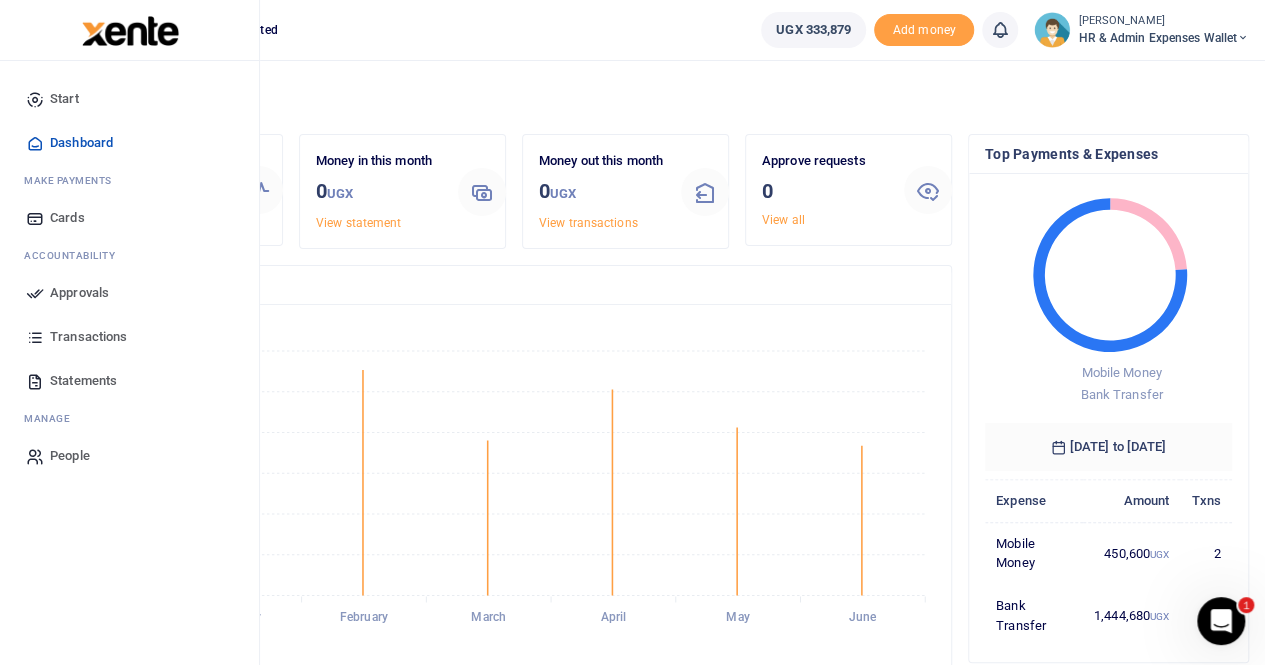 click on "Statements" at bounding box center [83, 381] 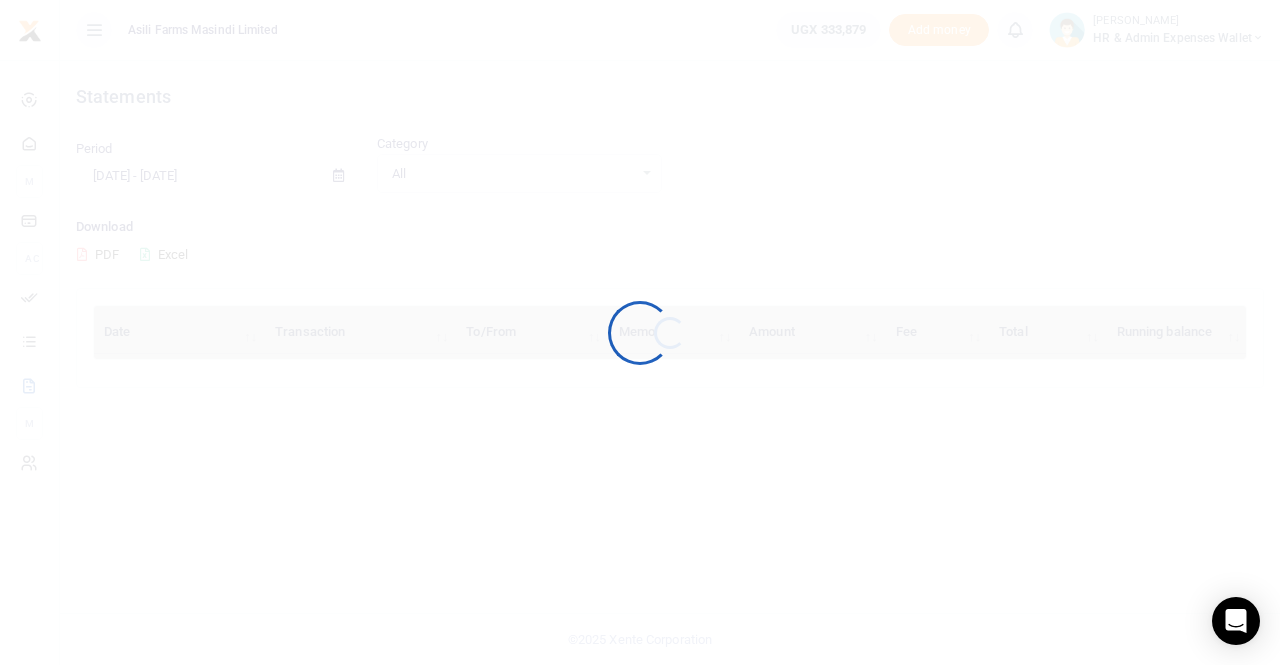 scroll, scrollTop: 0, scrollLeft: 0, axis: both 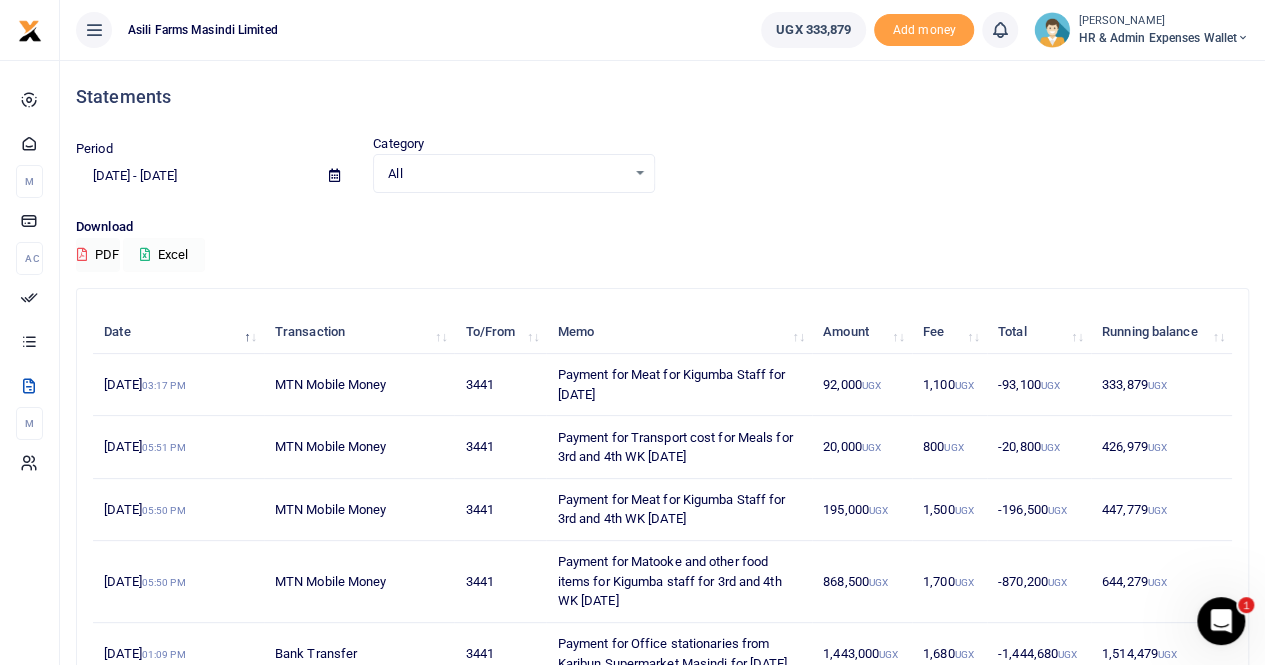 click on "Excel" at bounding box center [164, 255] 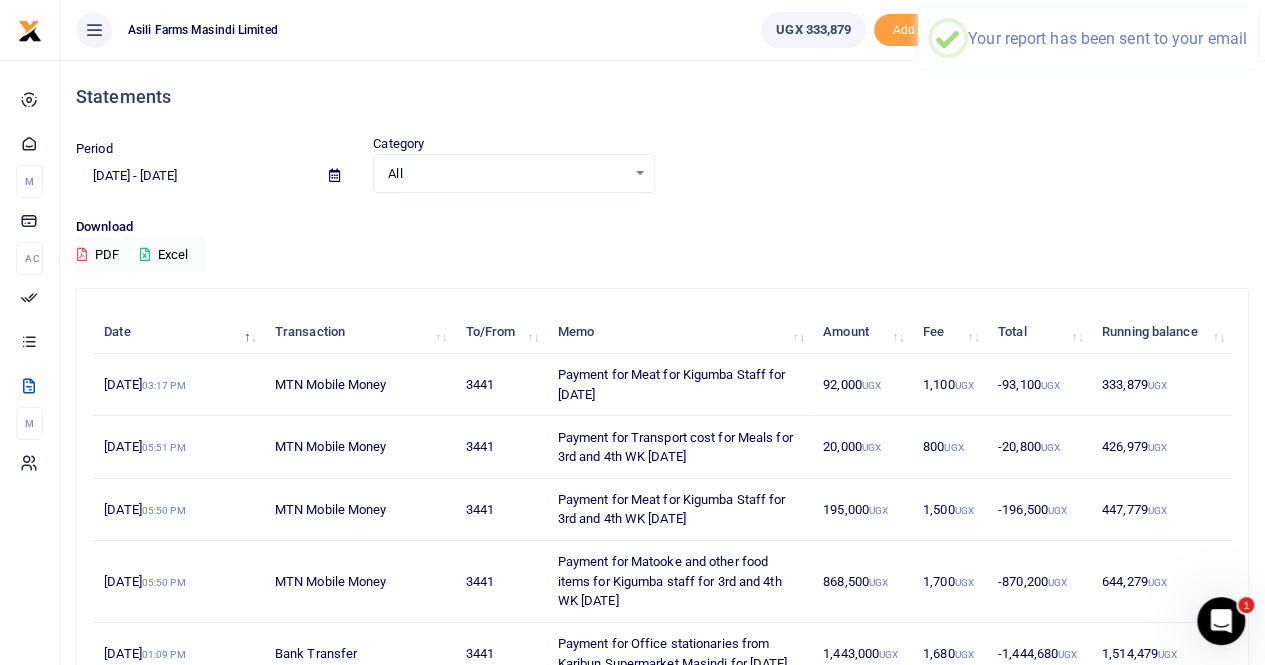 click on "Excel" at bounding box center [164, 255] 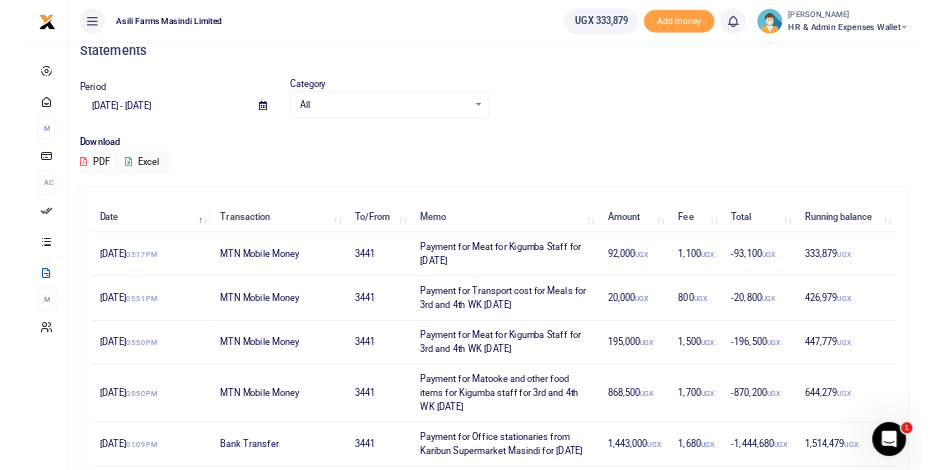 scroll, scrollTop: 0, scrollLeft: 0, axis: both 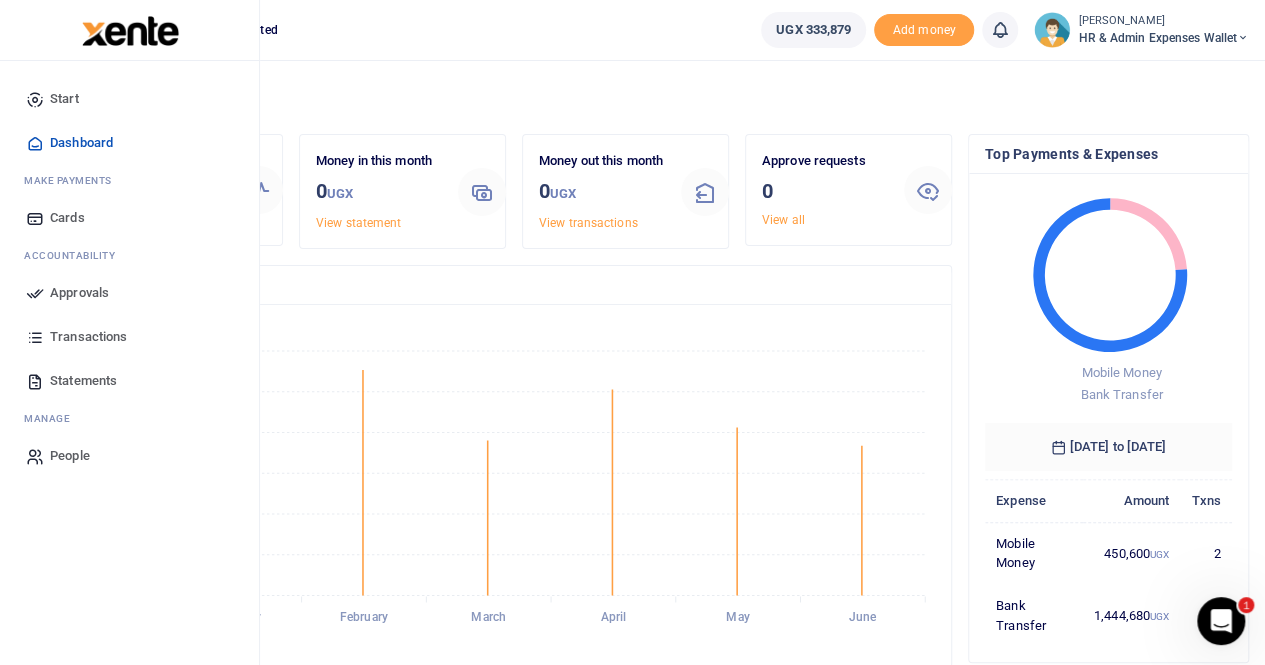 click on "Statements" at bounding box center (83, 381) 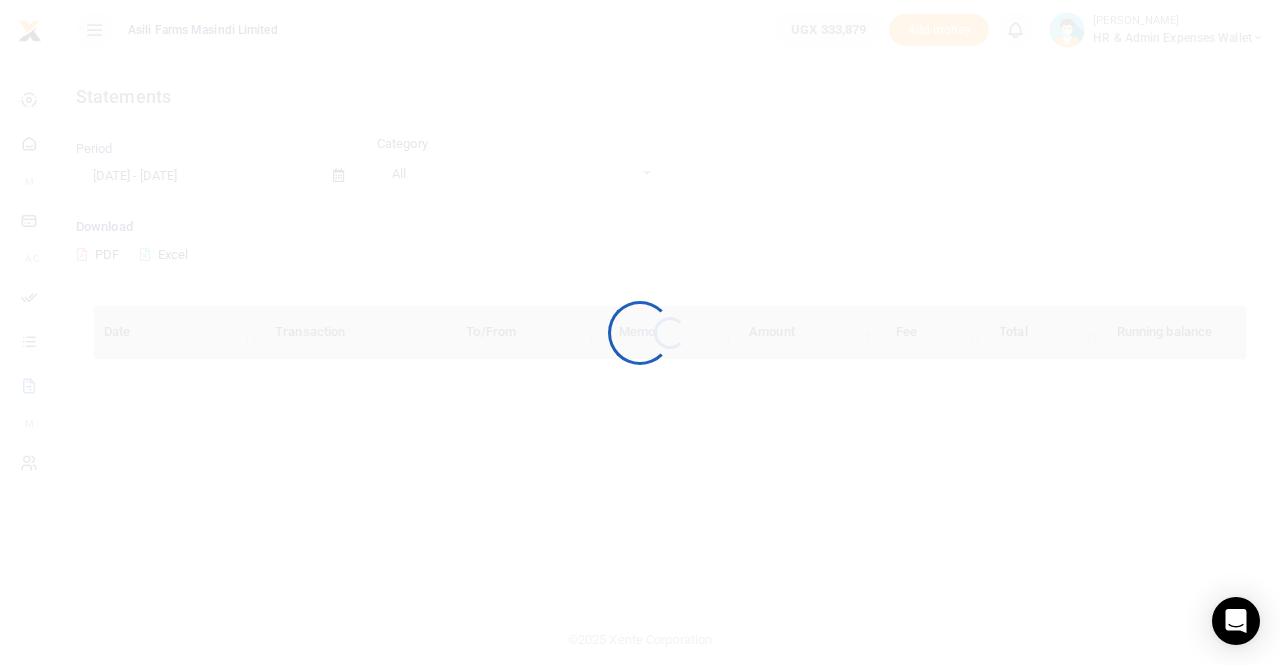 scroll, scrollTop: 0, scrollLeft: 0, axis: both 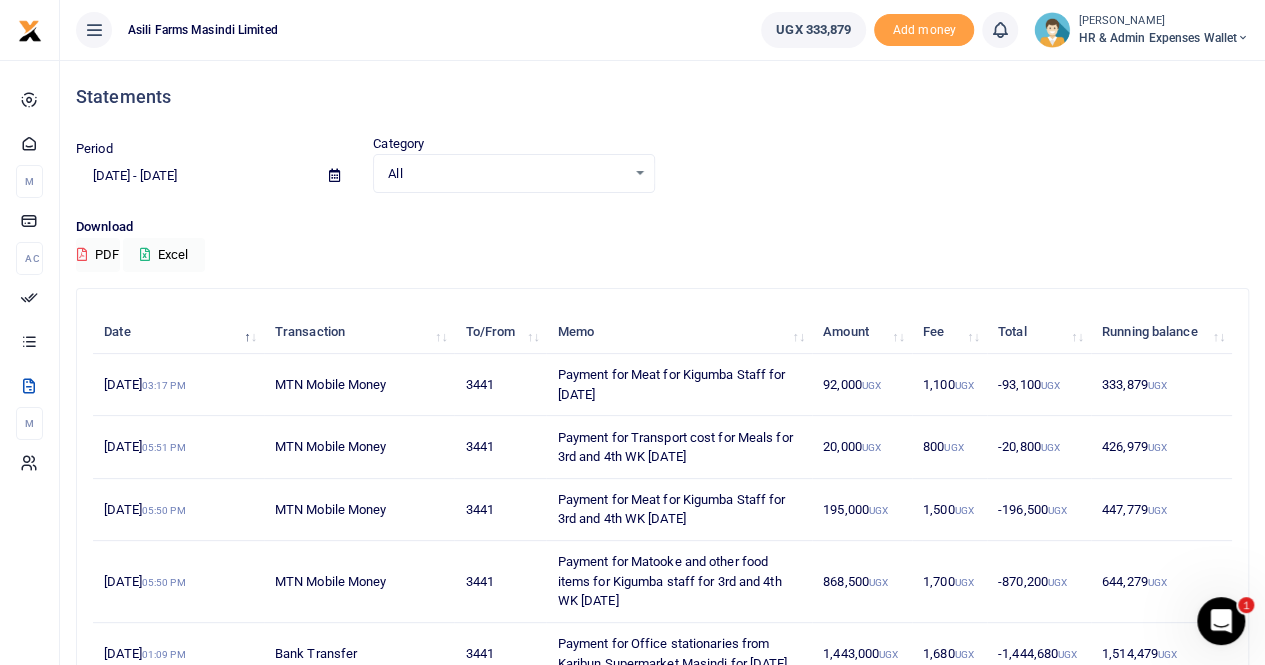 click at bounding box center [334, 175] 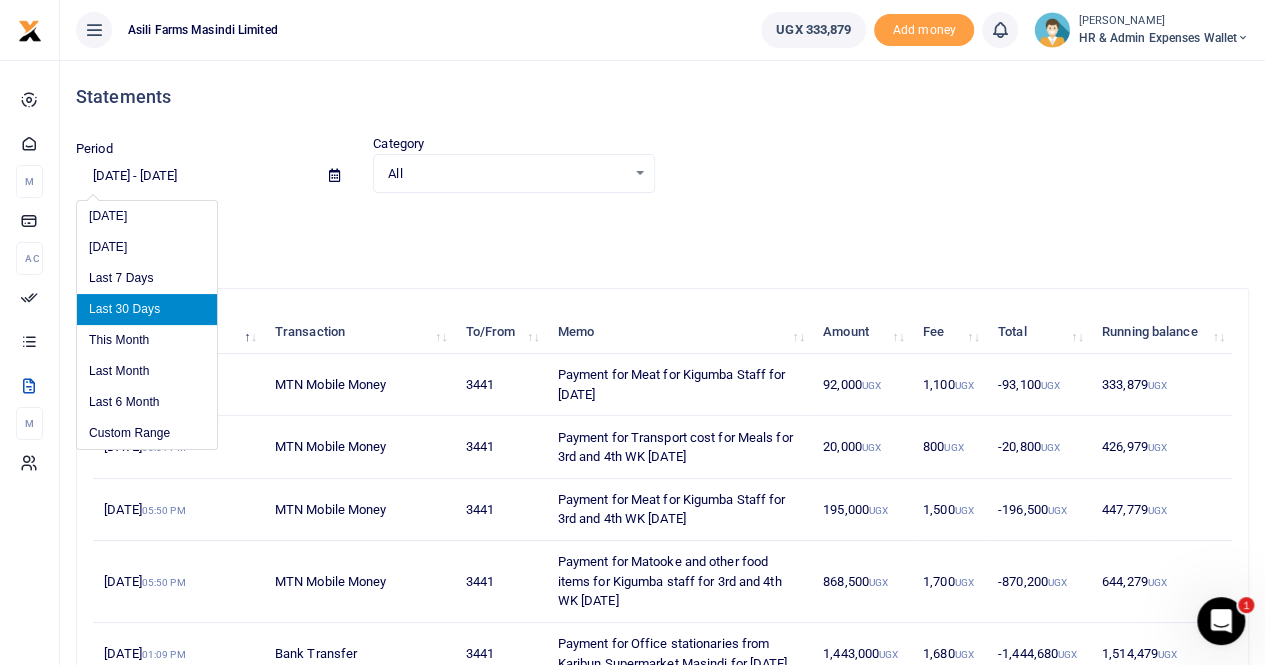 click on "Last 30 Days" at bounding box center [147, 309] 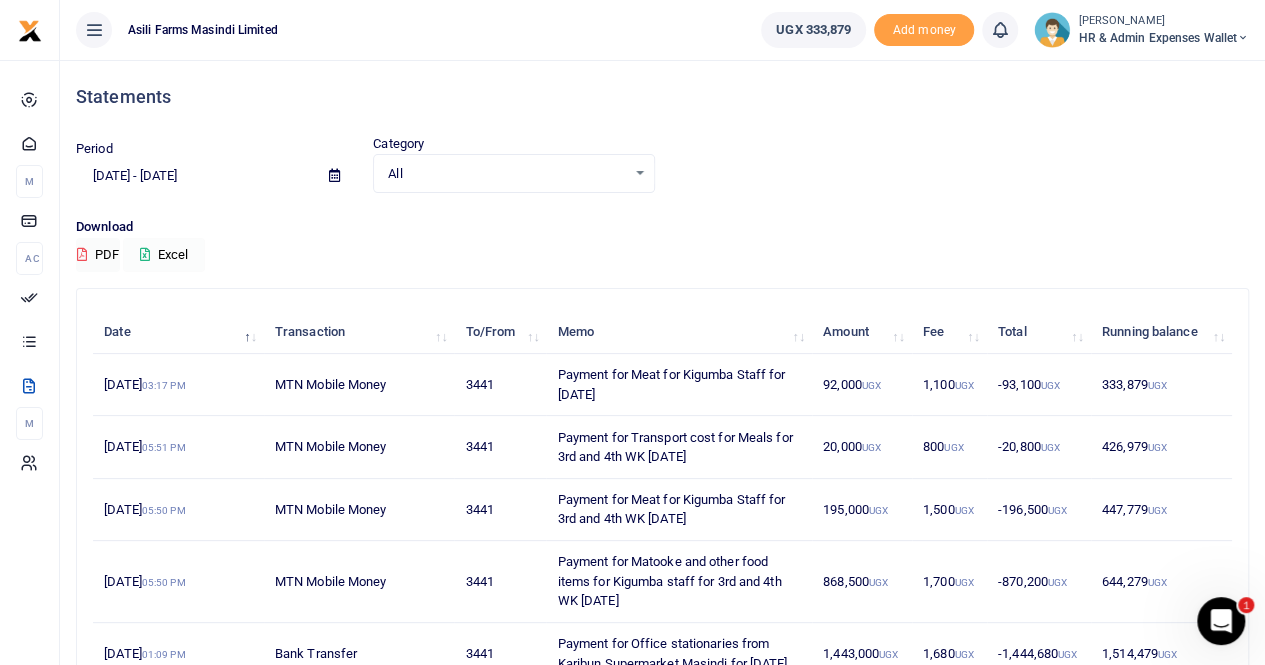 click on "Excel" at bounding box center [164, 255] 